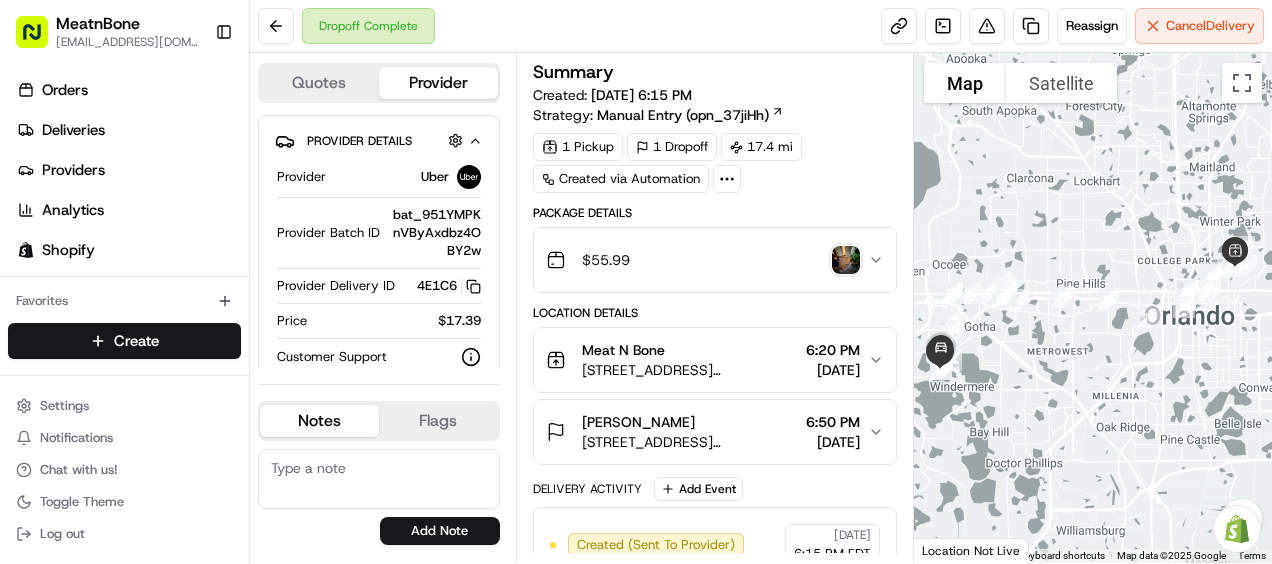 scroll, scrollTop: 0, scrollLeft: 0, axis: both 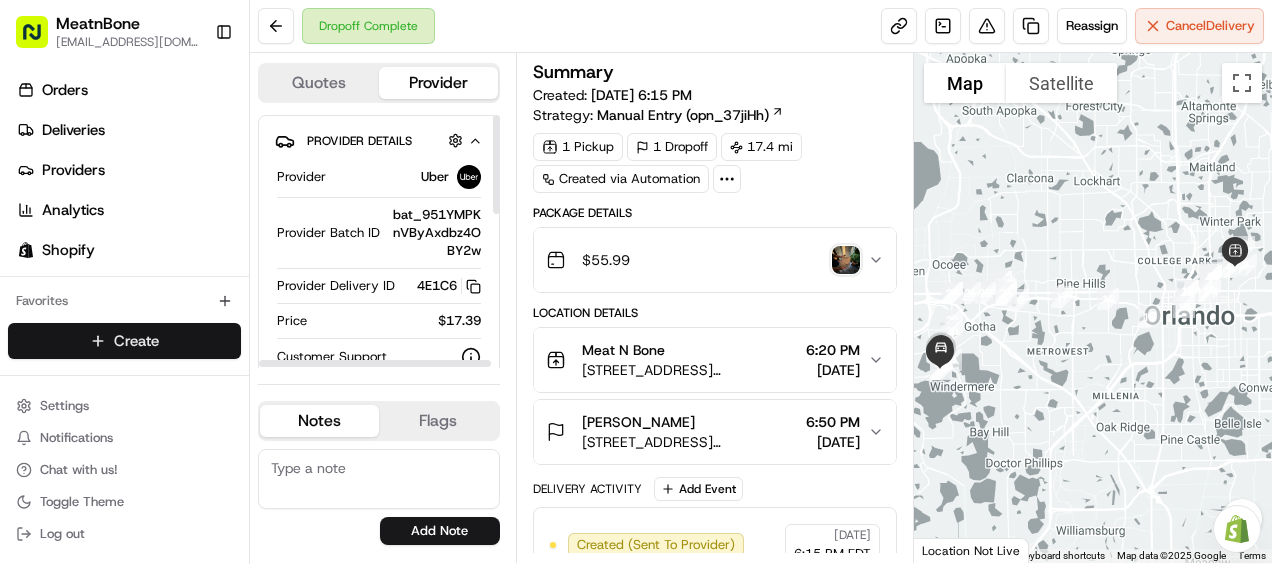 click on "MeatnBone [EMAIL_ADDRESS][DOMAIN_NAME] Toggle Sidebar Orders Deliveries Providers Analytics Shopify Favorites Main Menu Members & Organization Organization Users Roles Preferences Customization Tracking Orchestration Automations Locations Pickup Locations Dropoff Locations Billing Billing Refund Requests Integrations Notification Triggers Webhooks API Keys Request Logs Create Settings Notifications Chat with us! Toggle Theme Log out Need help with your Shopify Onboarding? Reach out to Support by clicking this button! Dropoff Complete Reassign Cancel  Delivery Quotes Provider Provider Details Hidden ( 2 ) Provider Uber   Provider Batch ID bat_951YMPKnVByAxdbz4OBY2w Provider Delivery ID 4E1C6 Copy  del_K0daBAbLSzqWxwGa-MThxg 4E1C6 Price $17.39 Customer Support Driver Details Hidden ( 6 ) Name [PERSON_NAME] Pickup Phone Number +1 312 766 6835 ext. 83551764 Dropoff Phone Number [PHONE_NUMBER] Tip $0.00 Type car Make Ford Model Fusion Hybrid Color darkblue Notes Flags No results found Add Note No results found" at bounding box center [636, 282] 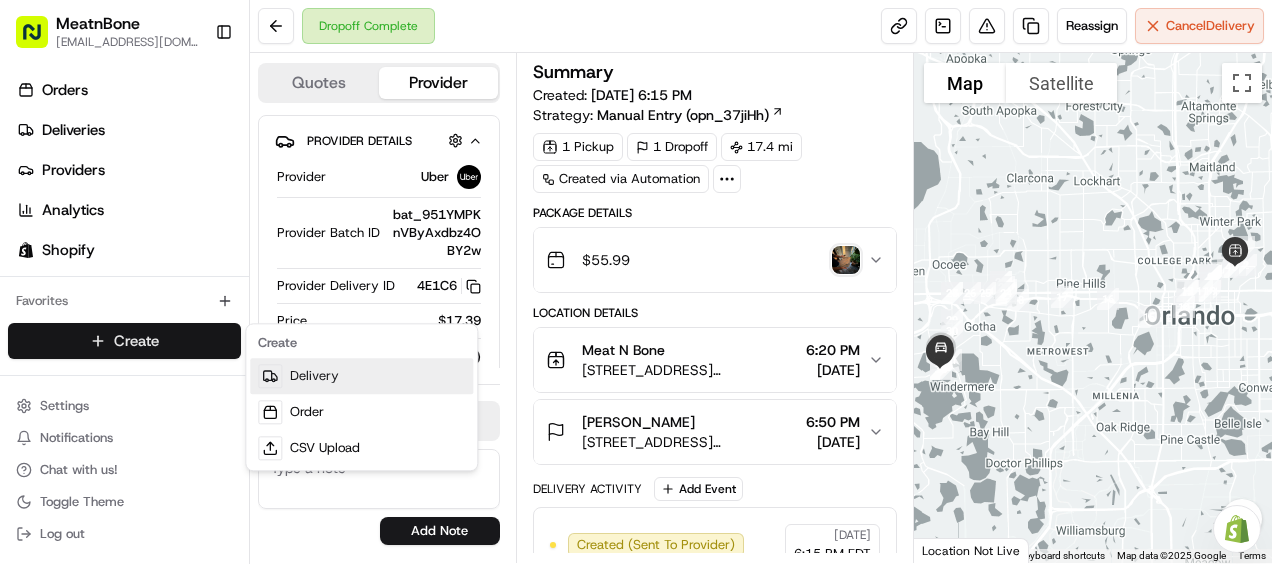 click on "Delivery" at bounding box center (361, 376) 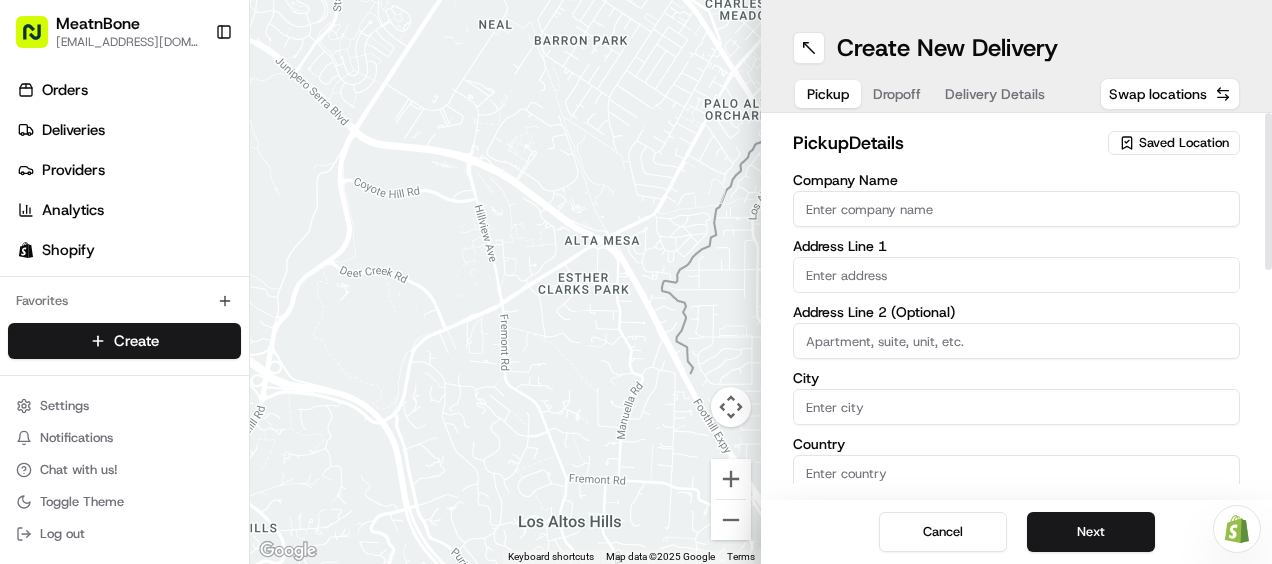 click on "Company Name" at bounding box center [1016, 209] 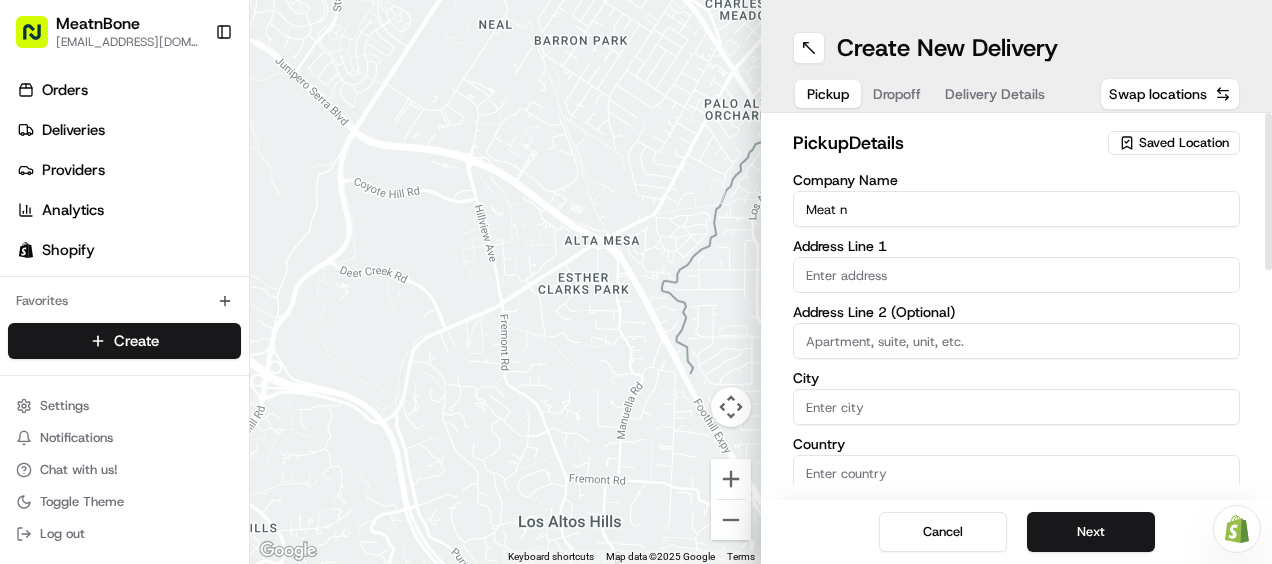 type on "Meat N Bone" 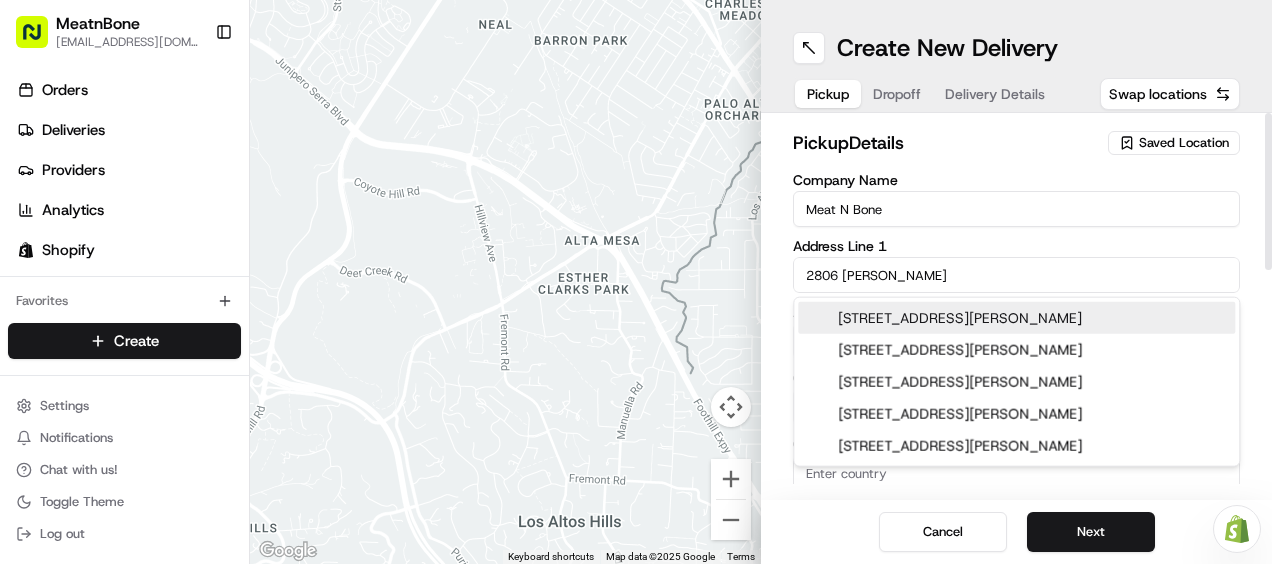 click on "[STREET_ADDRESS][PERSON_NAME]" at bounding box center [1016, 318] 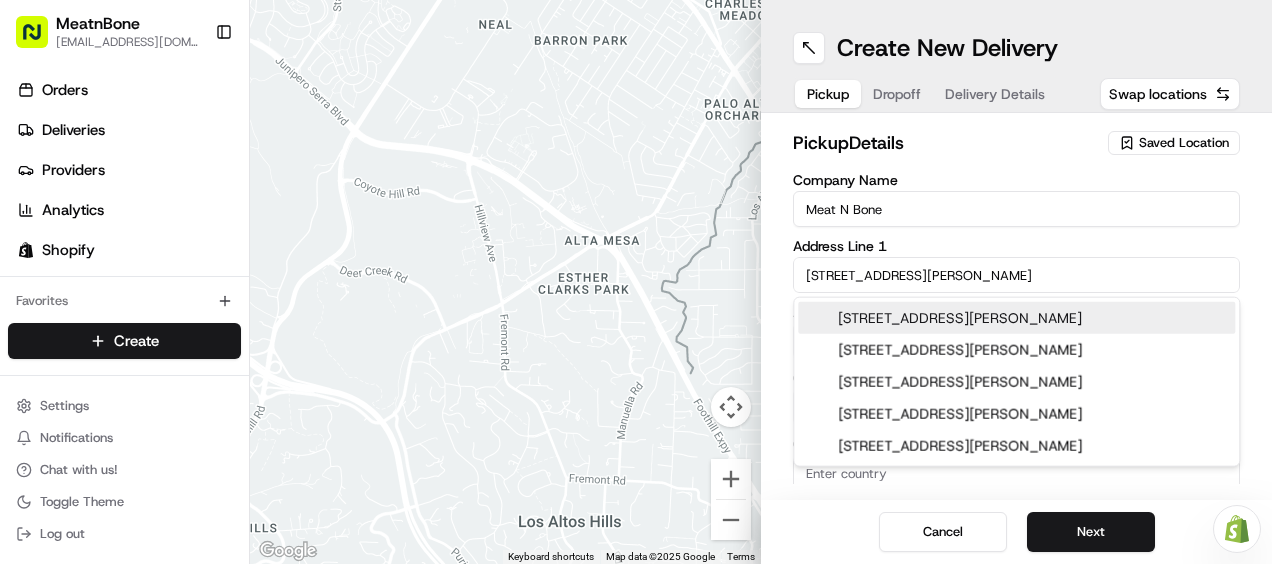 type on "[STREET_ADDRESS][PERSON_NAME]" 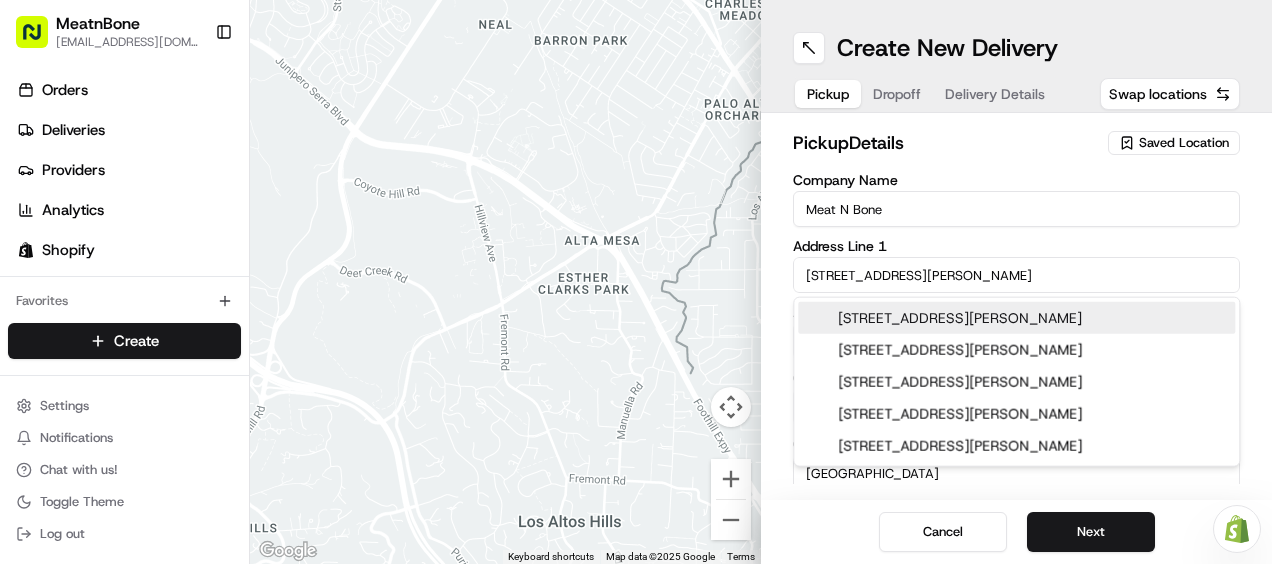 type on "[STREET_ADDRESS][PERSON_NAME]" 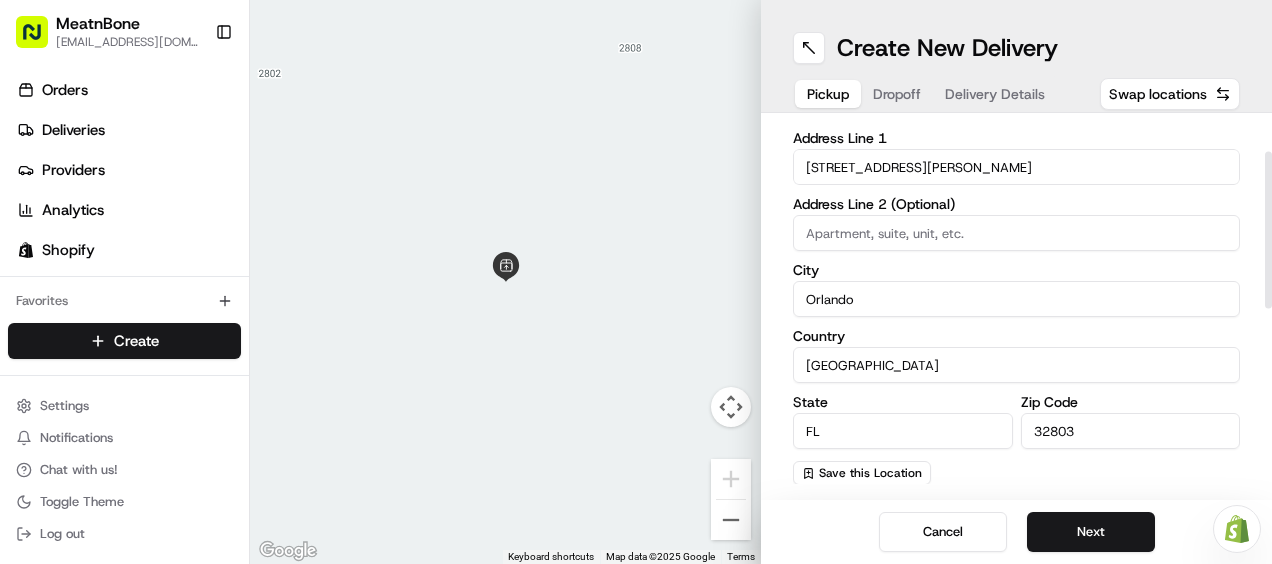 type 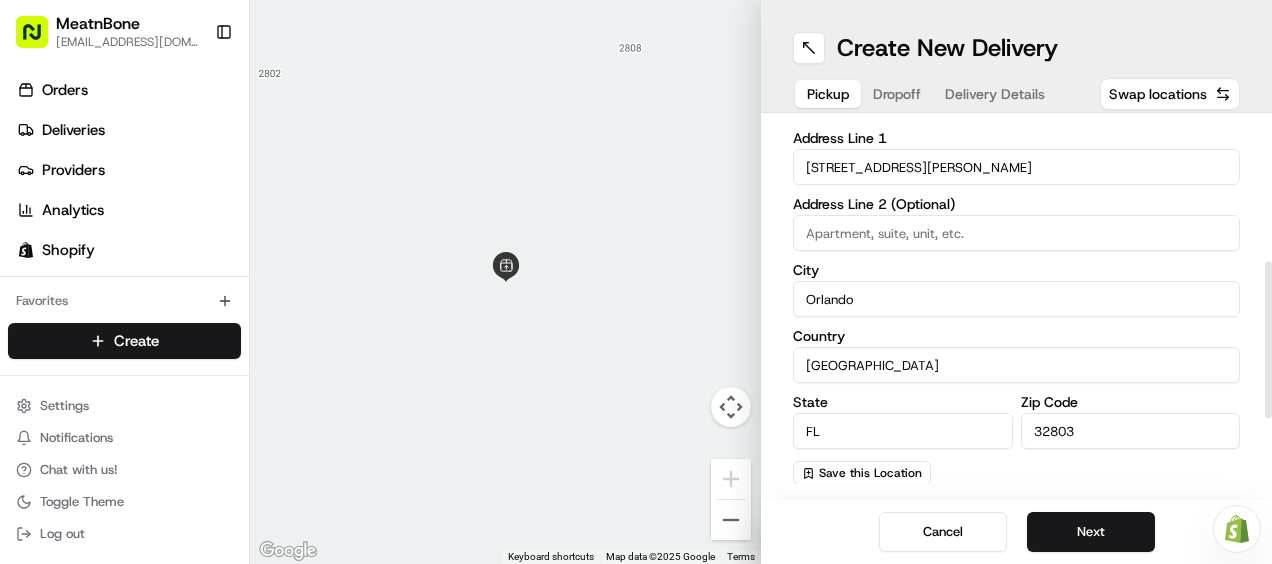 scroll, scrollTop: 334, scrollLeft: 0, axis: vertical 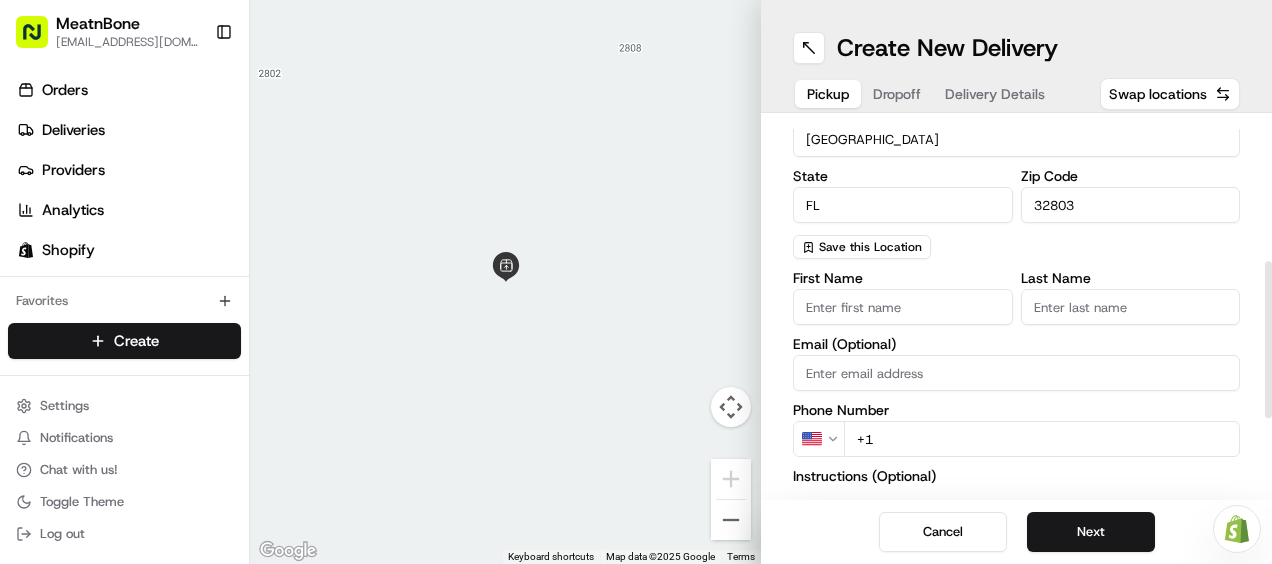 click on "First Name" at bounding box center [903, 307] 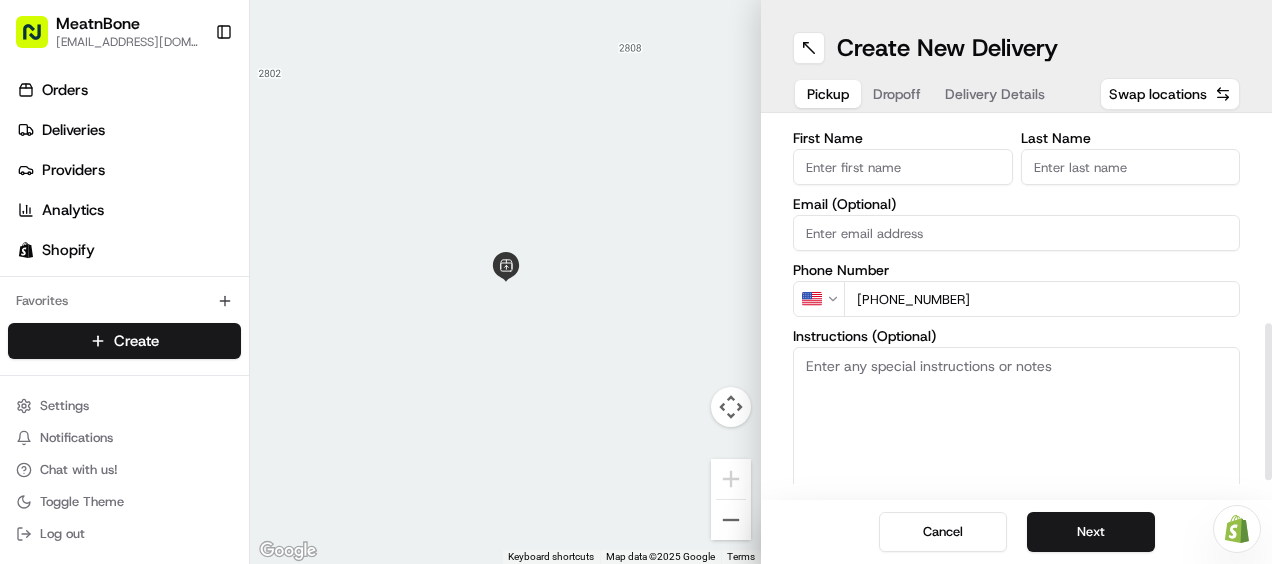 scroll, scrollTop: 519, scrollLeft: 0, axis: vertical 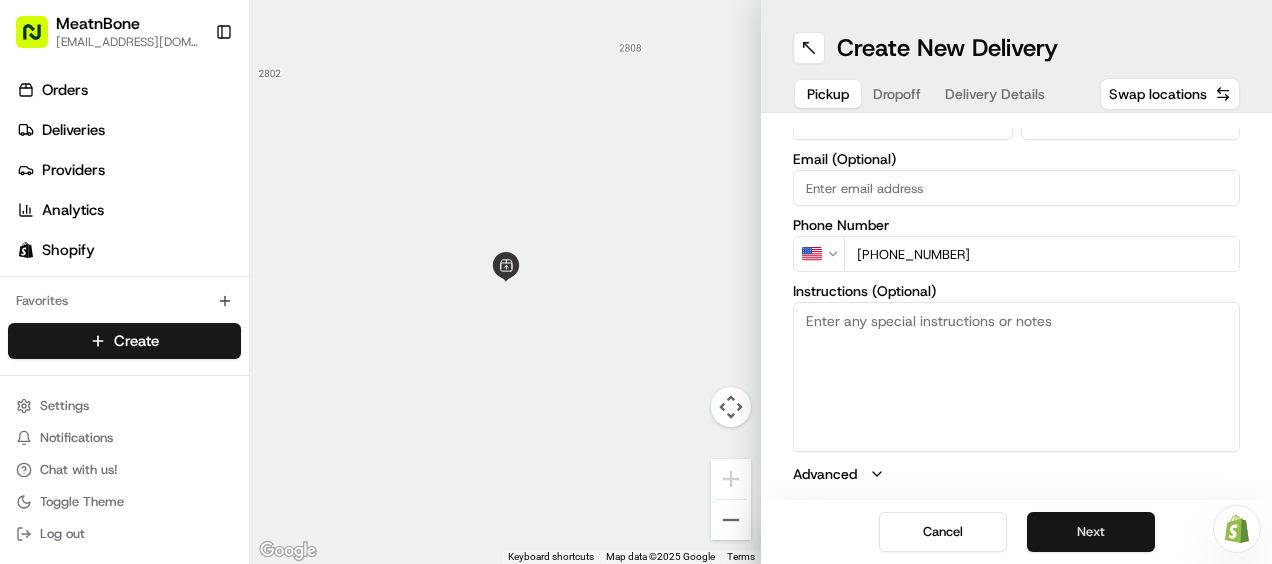 type on "[PHONE_NUMBER]" 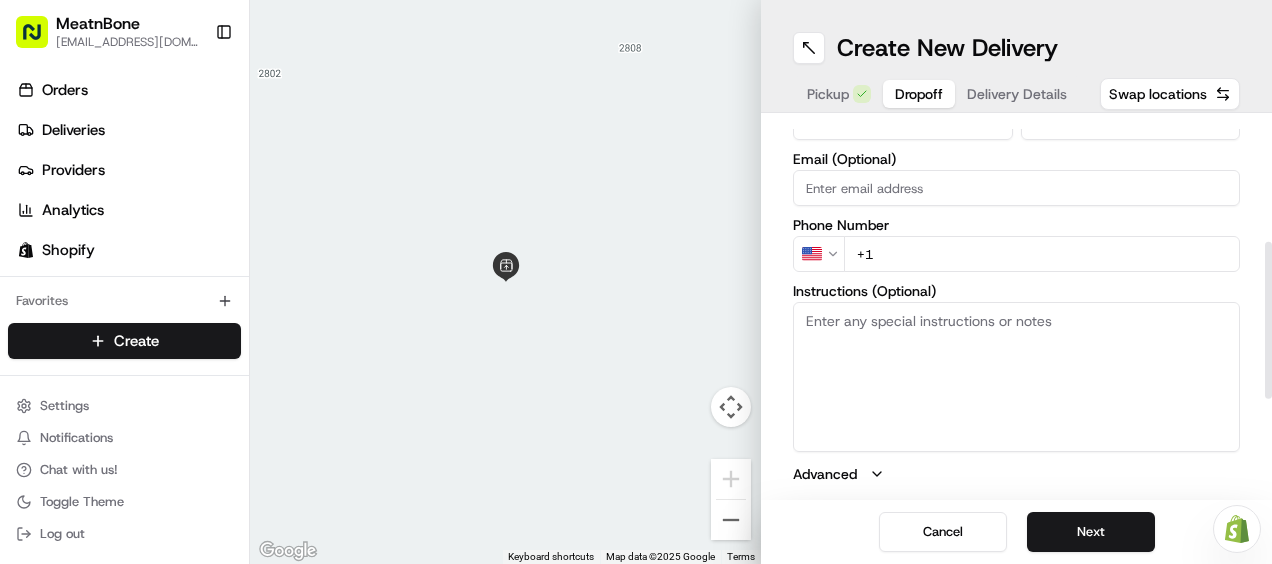 scroll, scrollTop: 0, scrollLeft: 0, axis: both 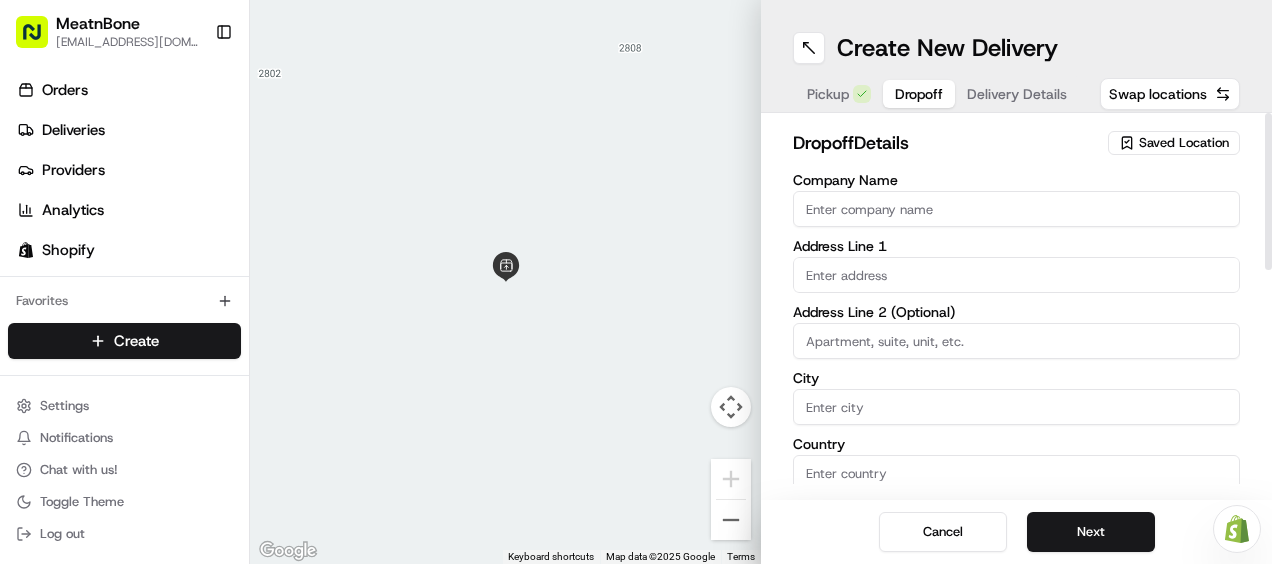 click on "Company Name" at bounding box center (1016, 209) 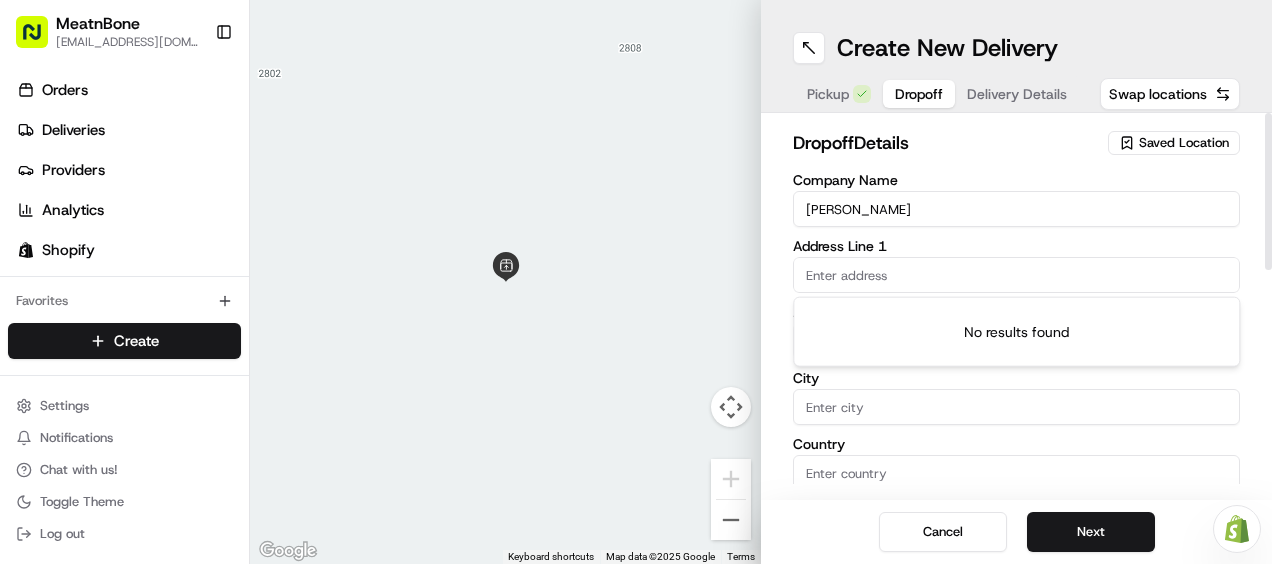 click on "[PERSON_NAME]" at bounding box center (1016, 209) 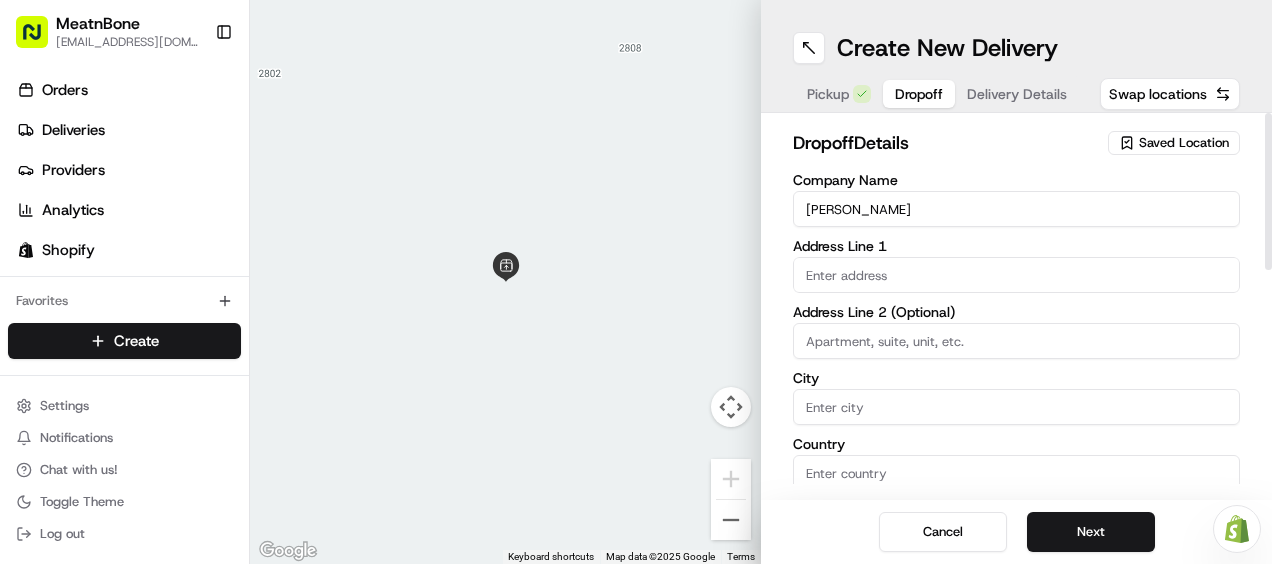type on "[PERSON_NAME]" 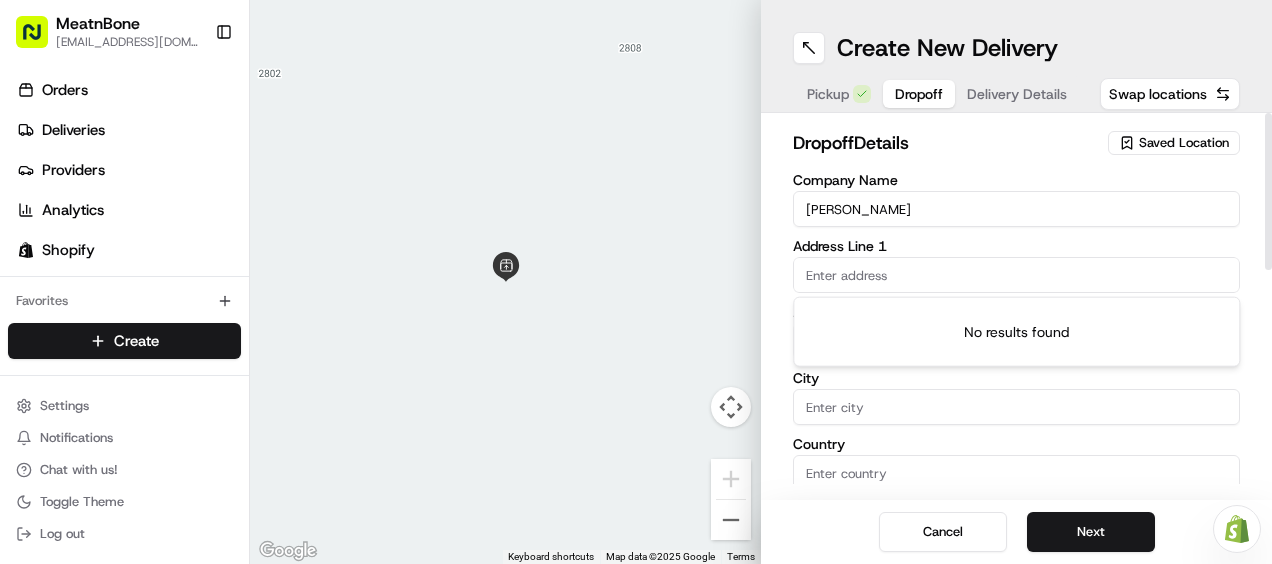 click at bounding box center [1016, 275] 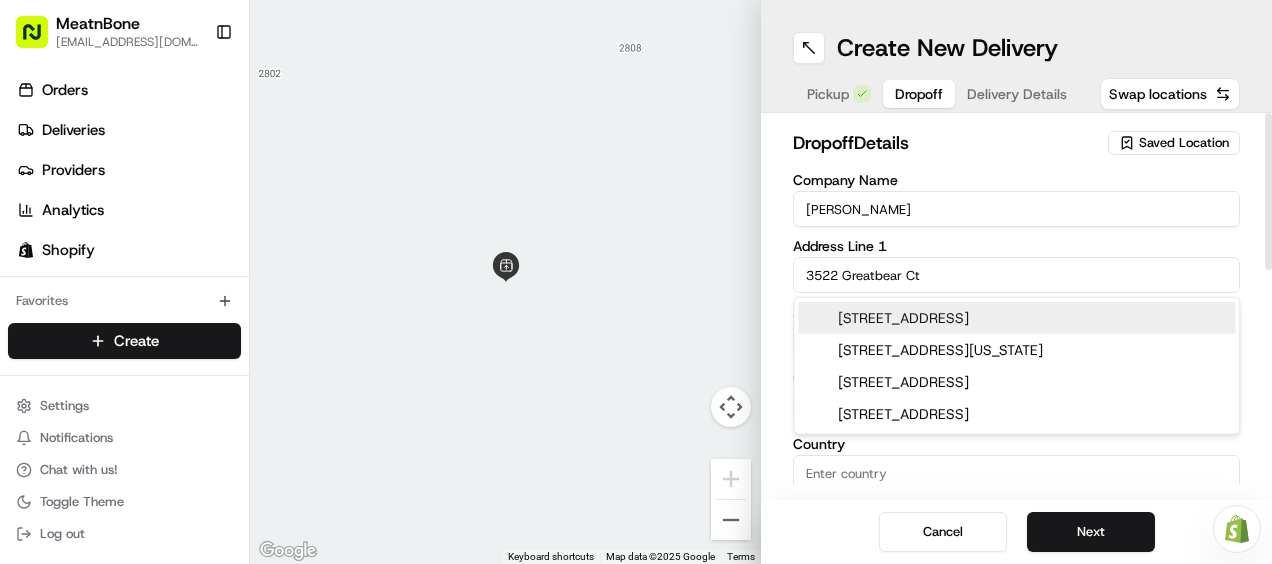 click on "[STREET_ADDRESS]" at bounding box center [1016, 318] 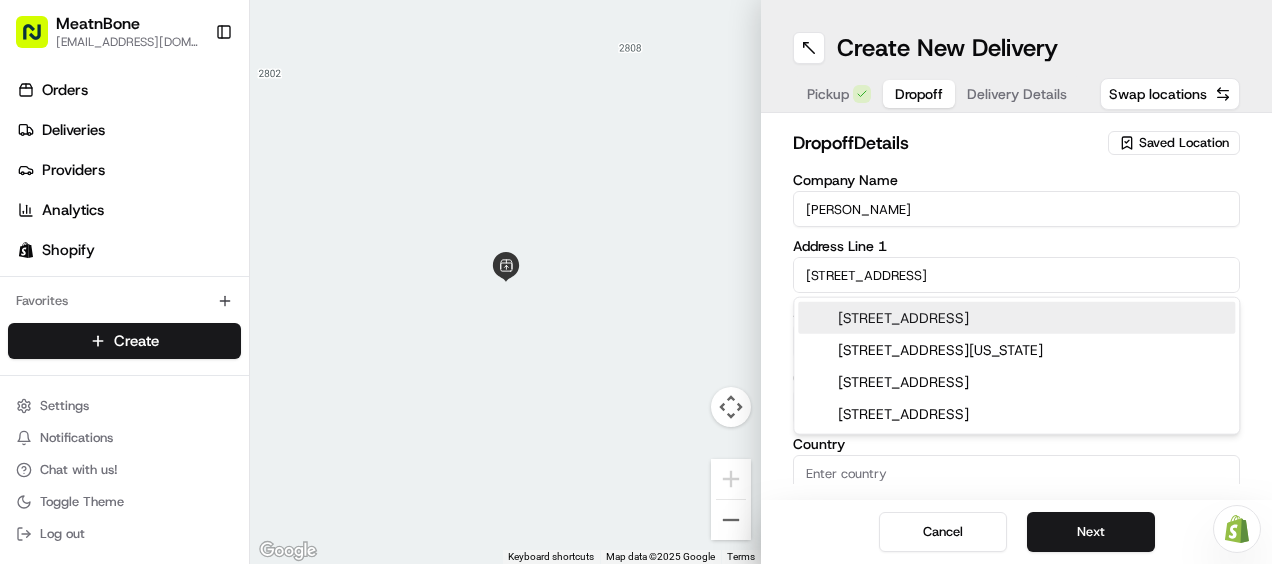type on "[STREET_ADDRESS]" 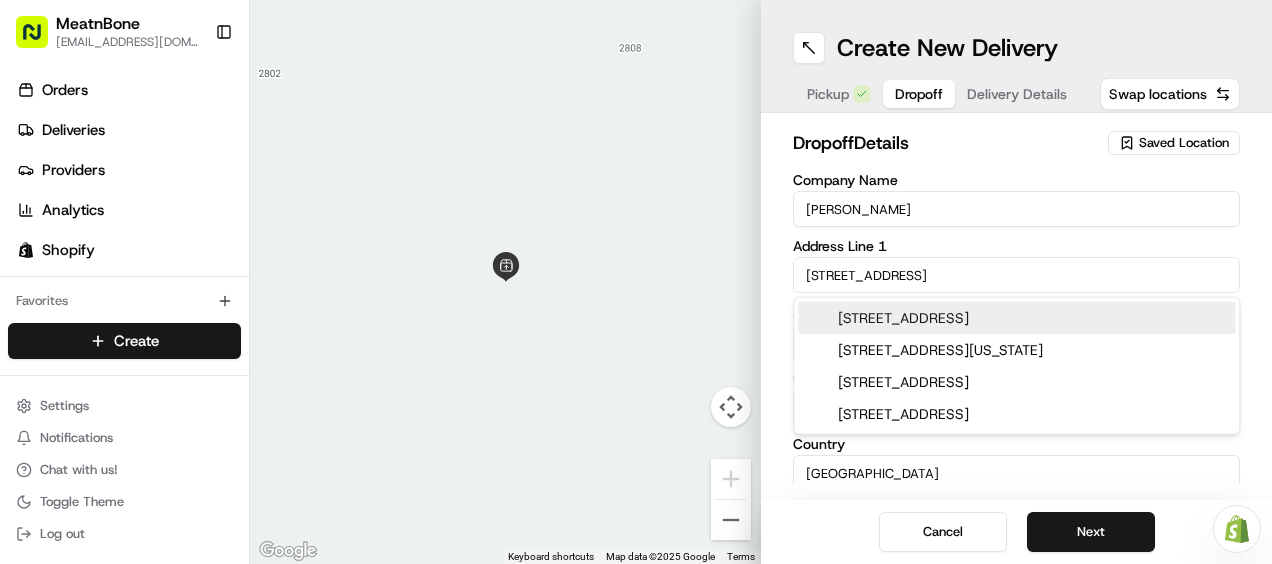 type on "[STREET_ADDRESS]" 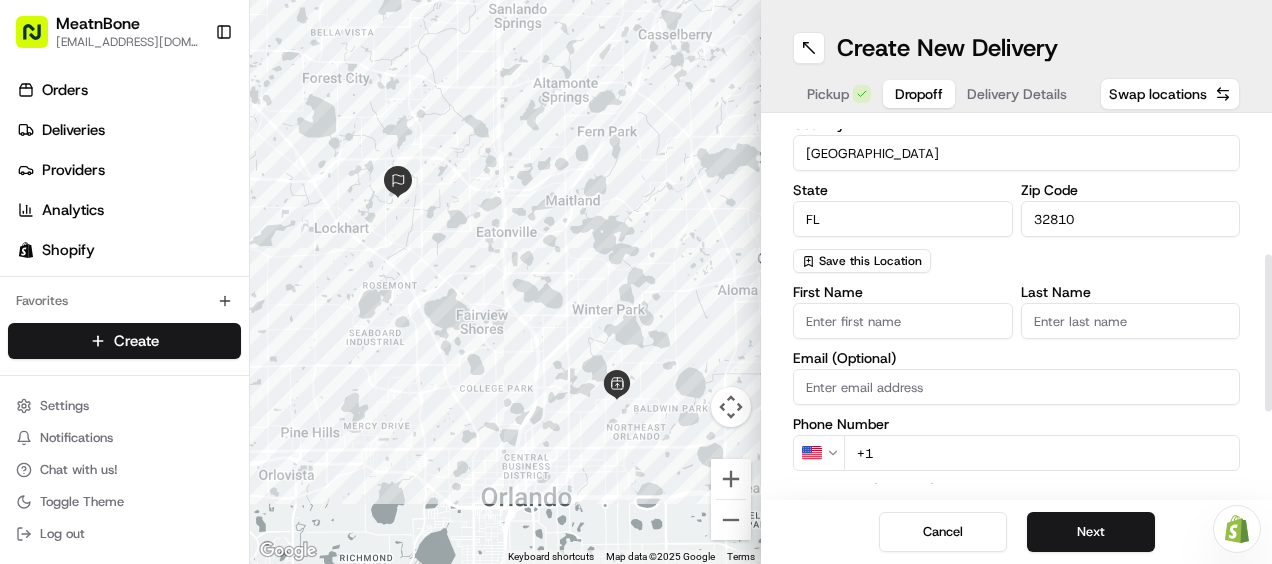 scroll, scrollTop: 319, scrollLeft: 0, axis: vertical 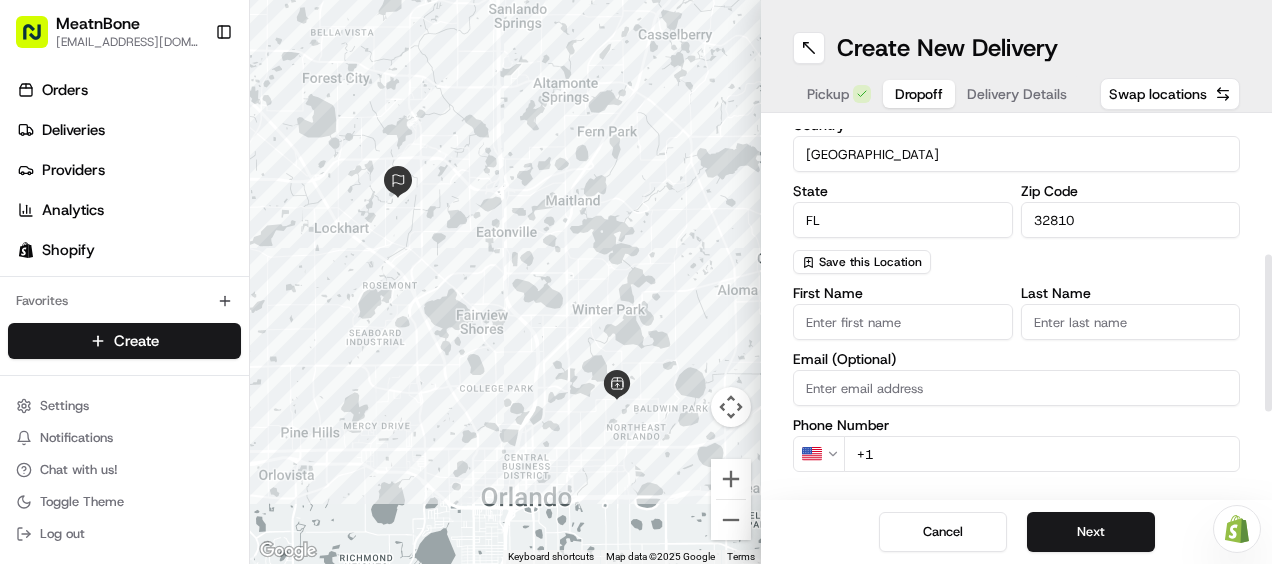 click on "First Name" at bounding box center [903, 322] 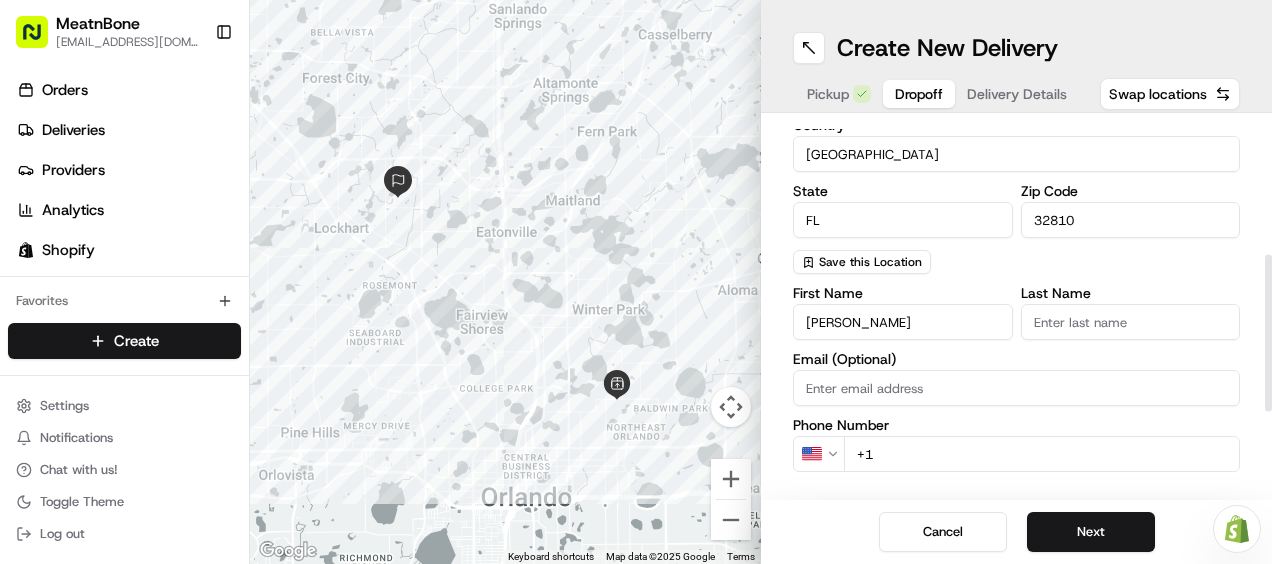 type on "[PERSON_NAME]" 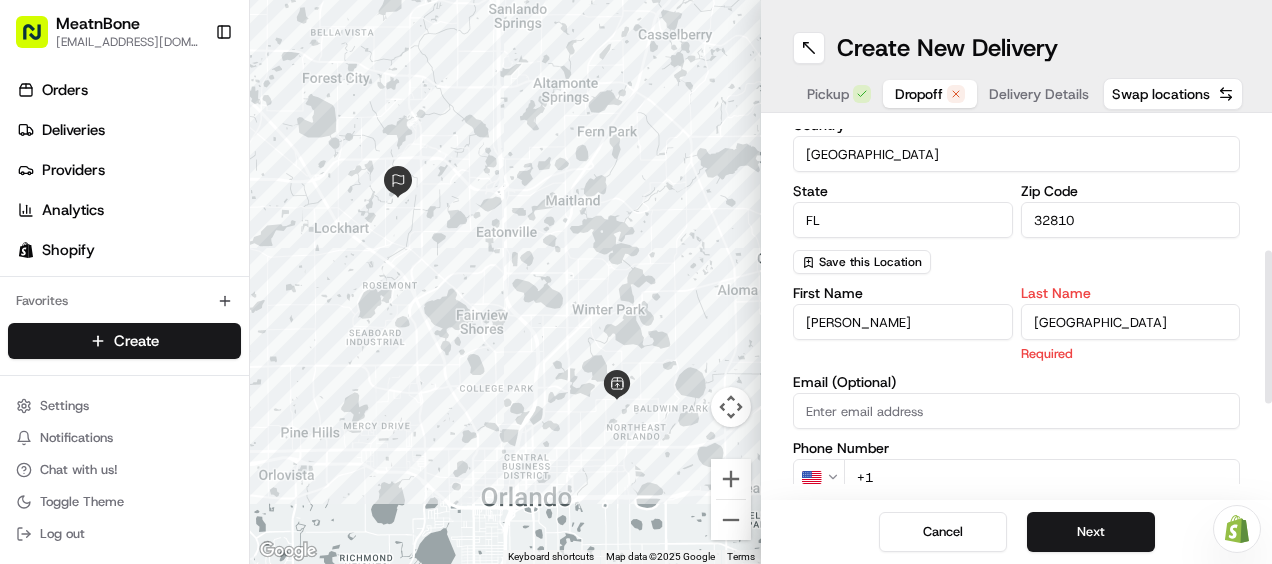 type on "[GEOGRAPHIC_DATA]" 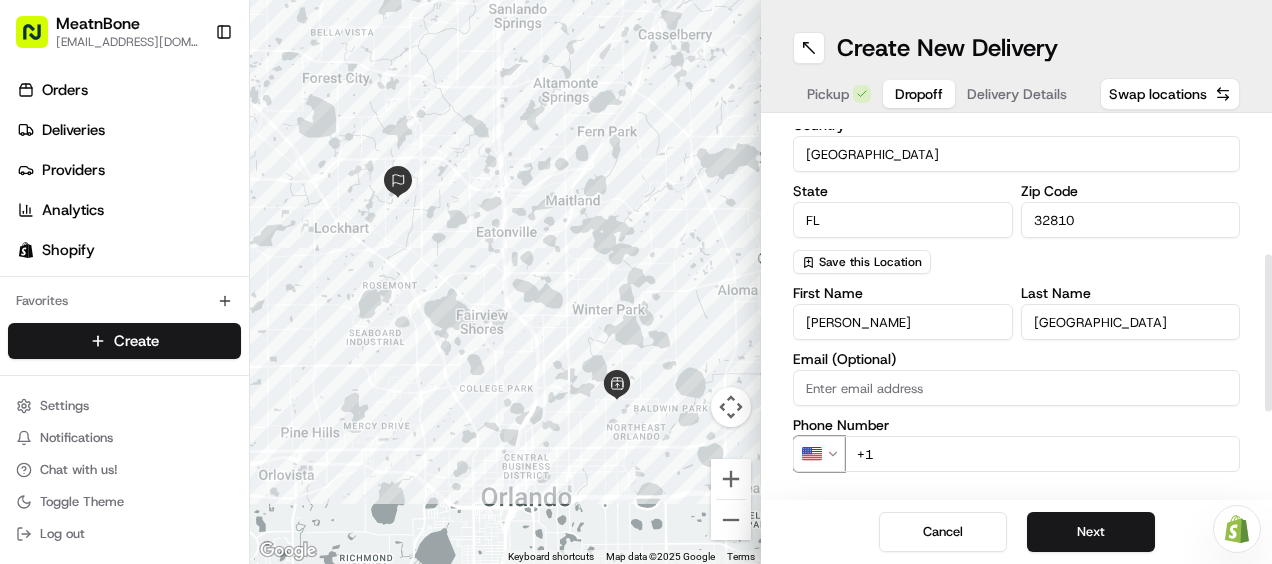type 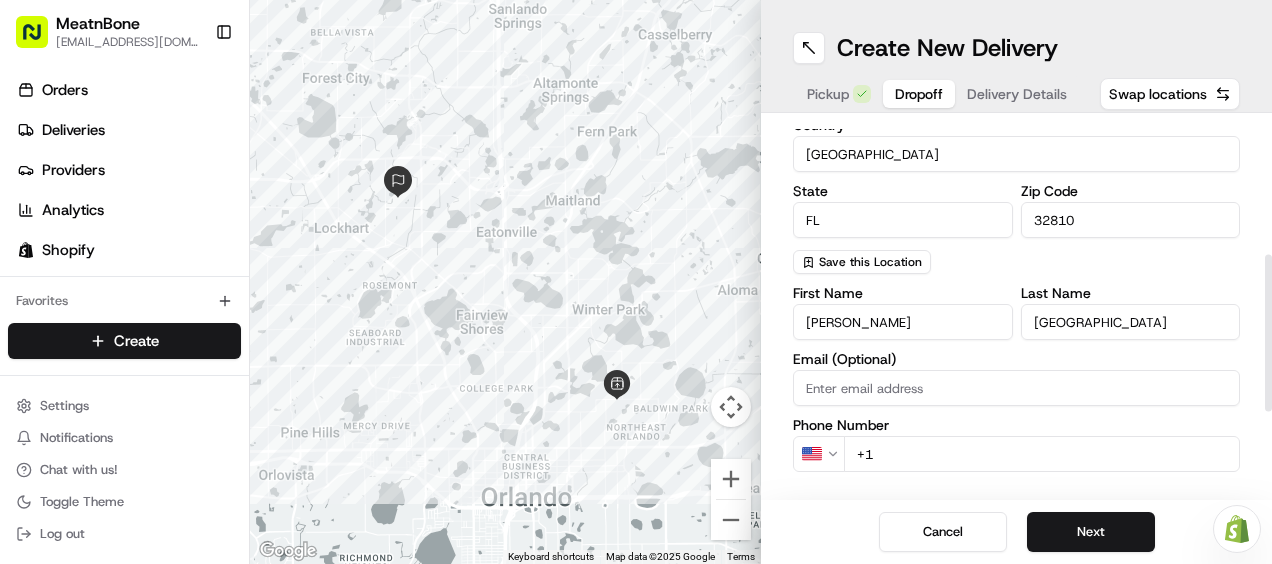 scroll, scrollTop: 519, scrollLeft: 0, axis: vertical 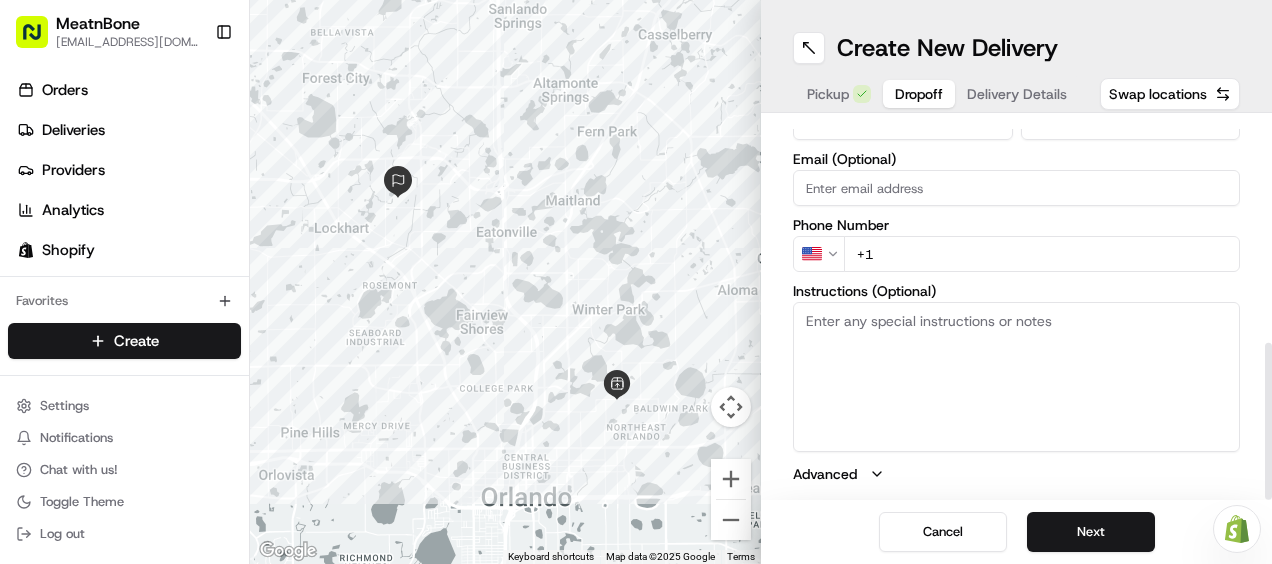 click on "+1" at bounding box center [1042, 254] 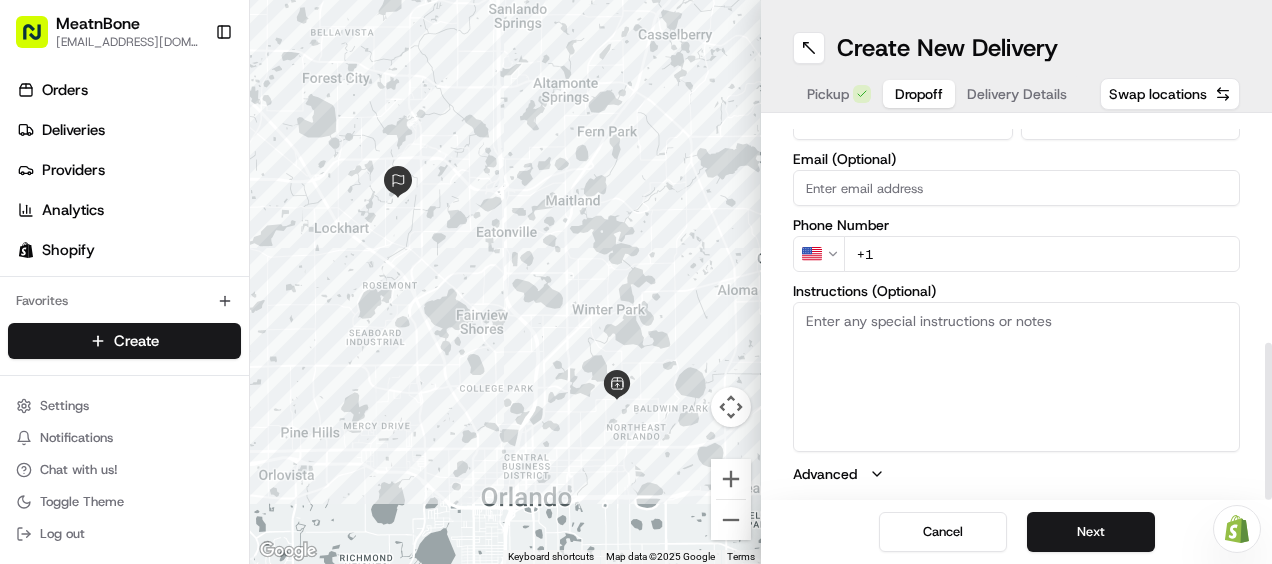 paste 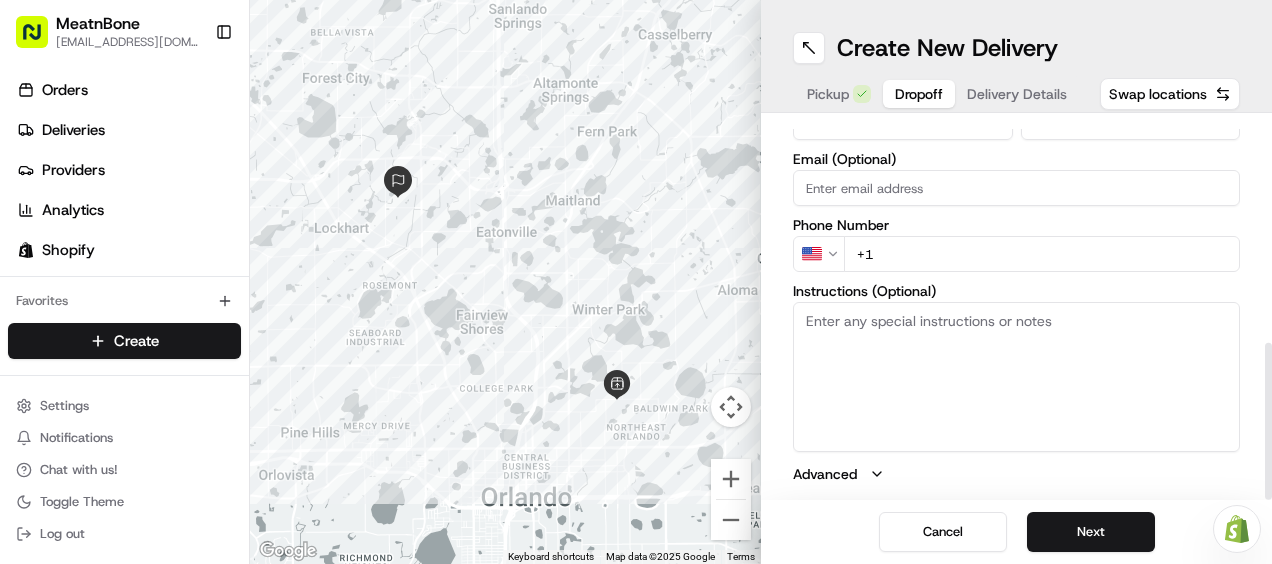 click on "+1" at bounding box center (1042, 254) 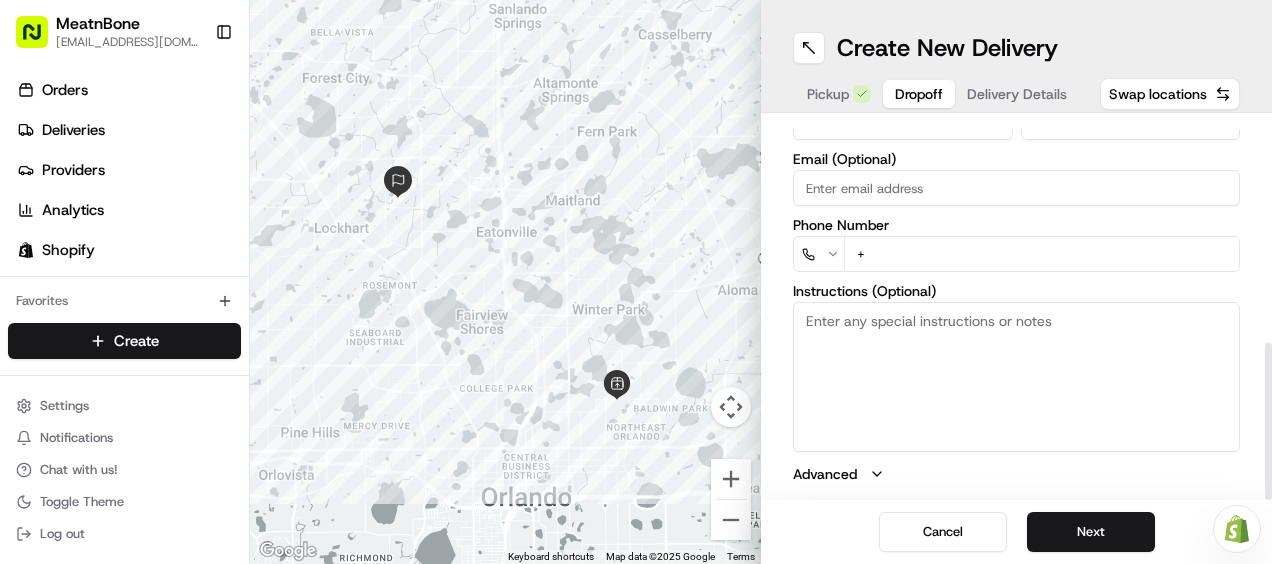 paste 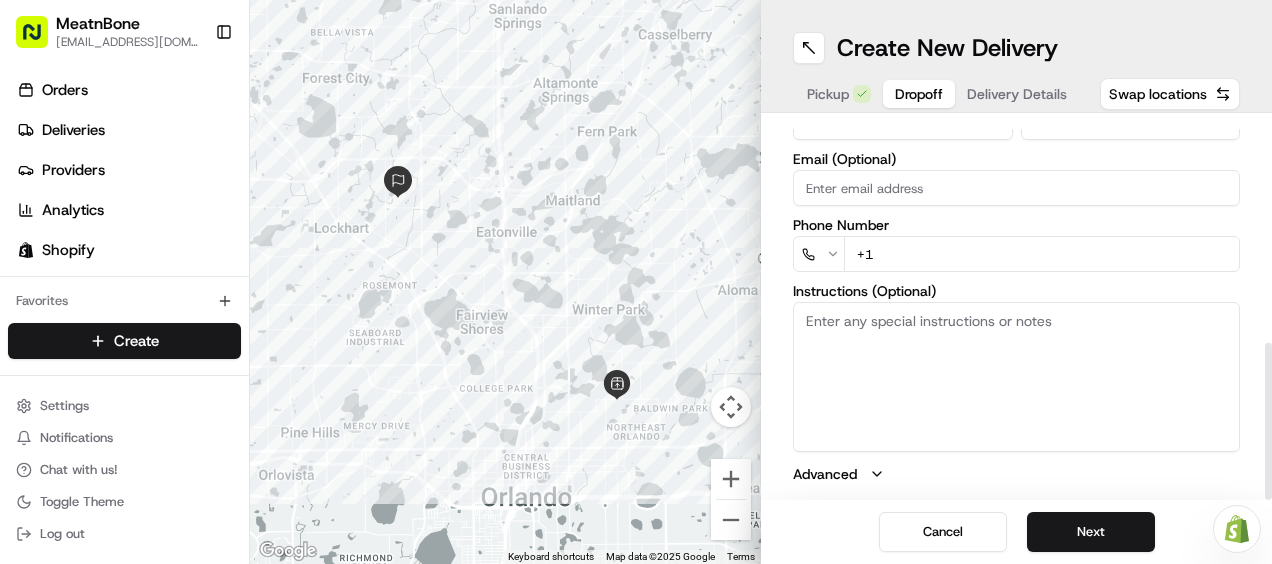 paste on "[PHONE_NUMBER]" 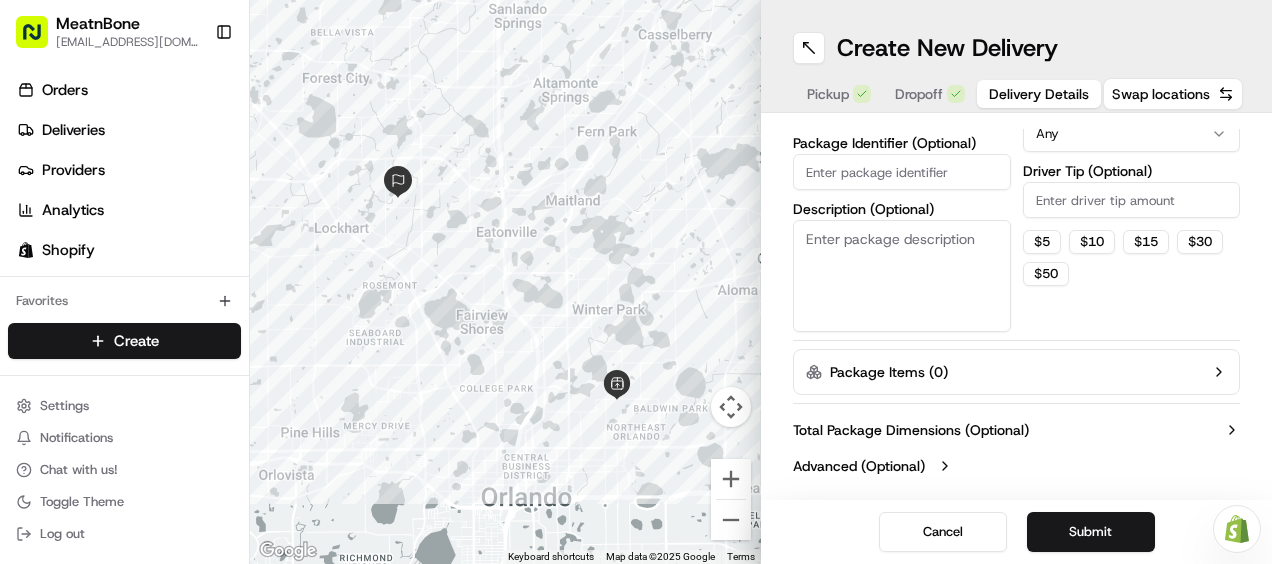 scroll, scrollTop: 274, scrollLeft: 0, axis: vertical 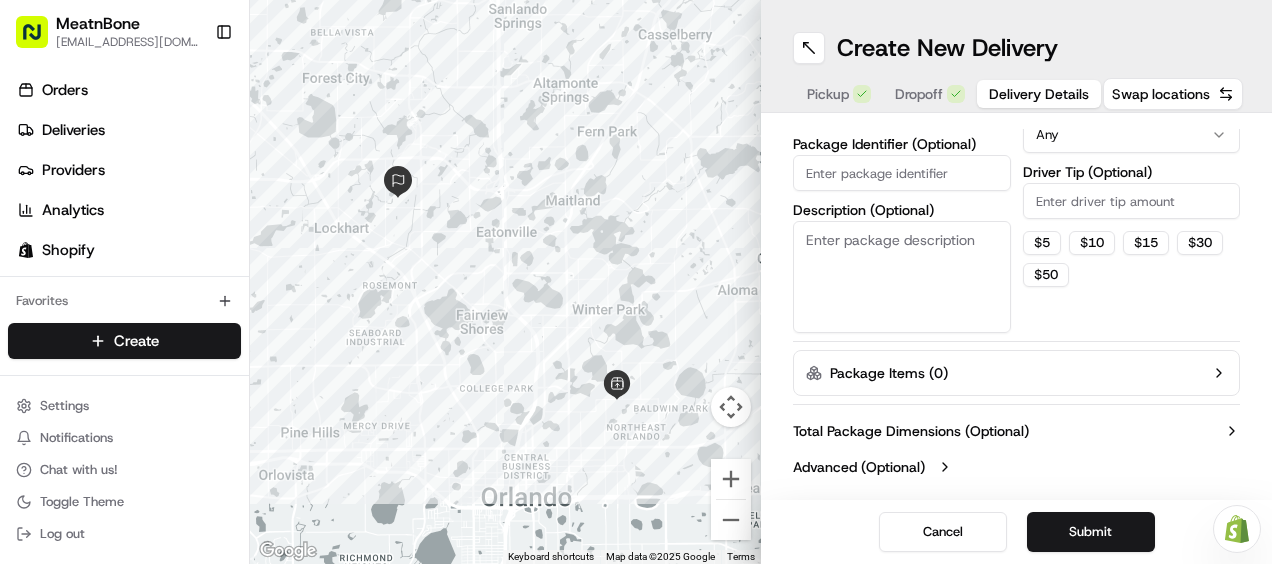 click on "Delivery Details" at bounding box center [1039, 94] 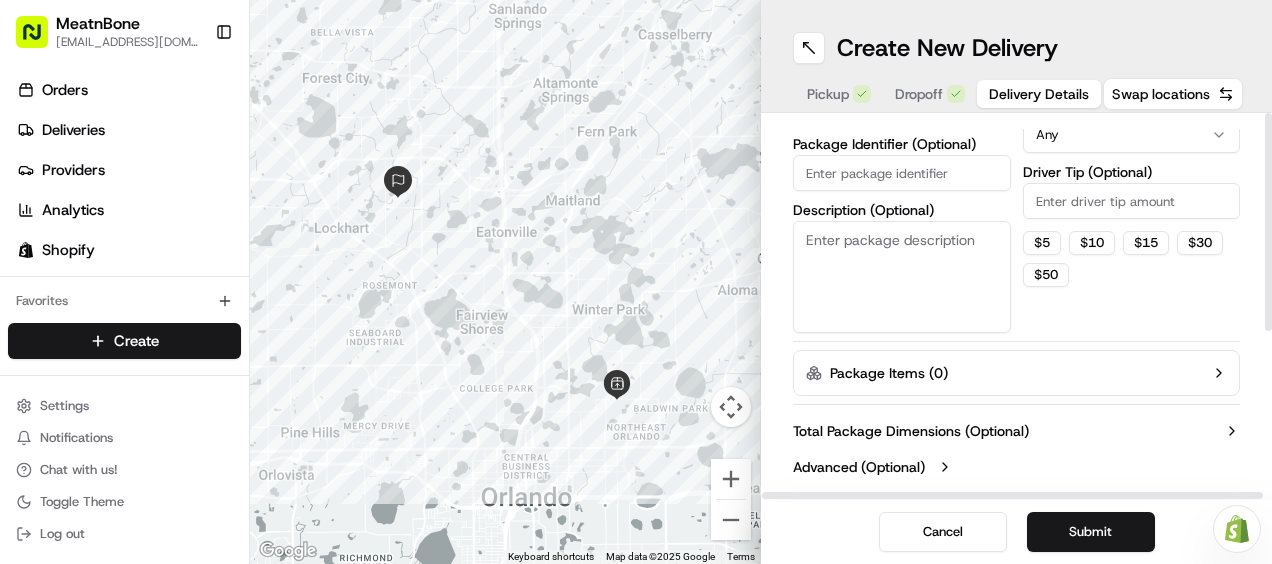 scroll, scrollTop: 0, scrollLeft: 0, axis: both 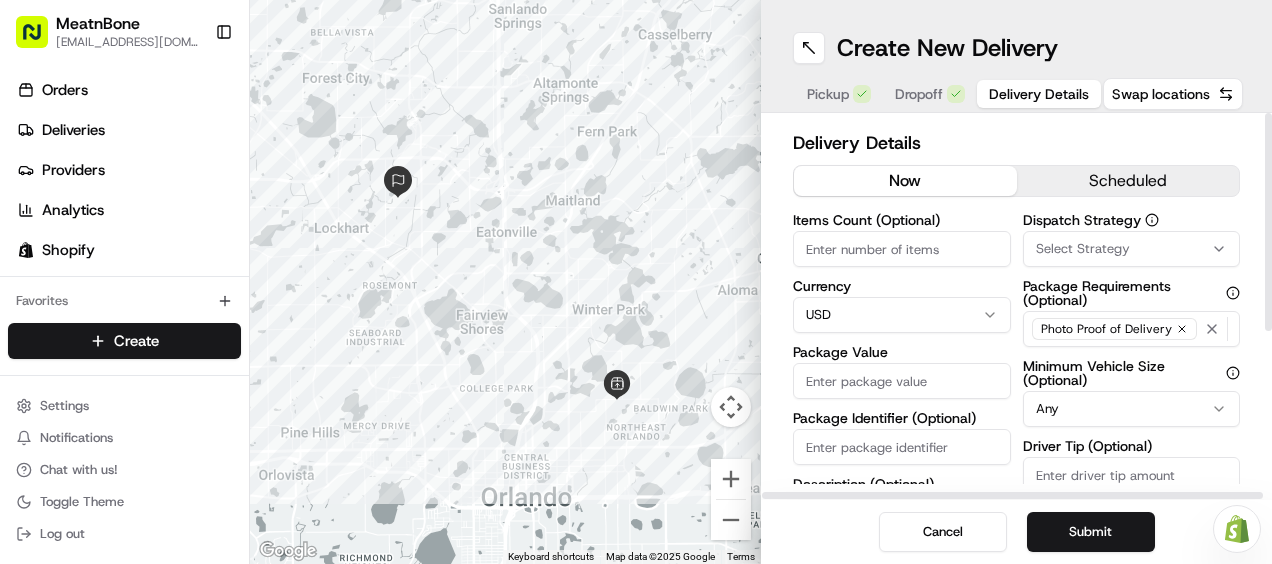 click on "Package Value" at bounding box center [902, 381] 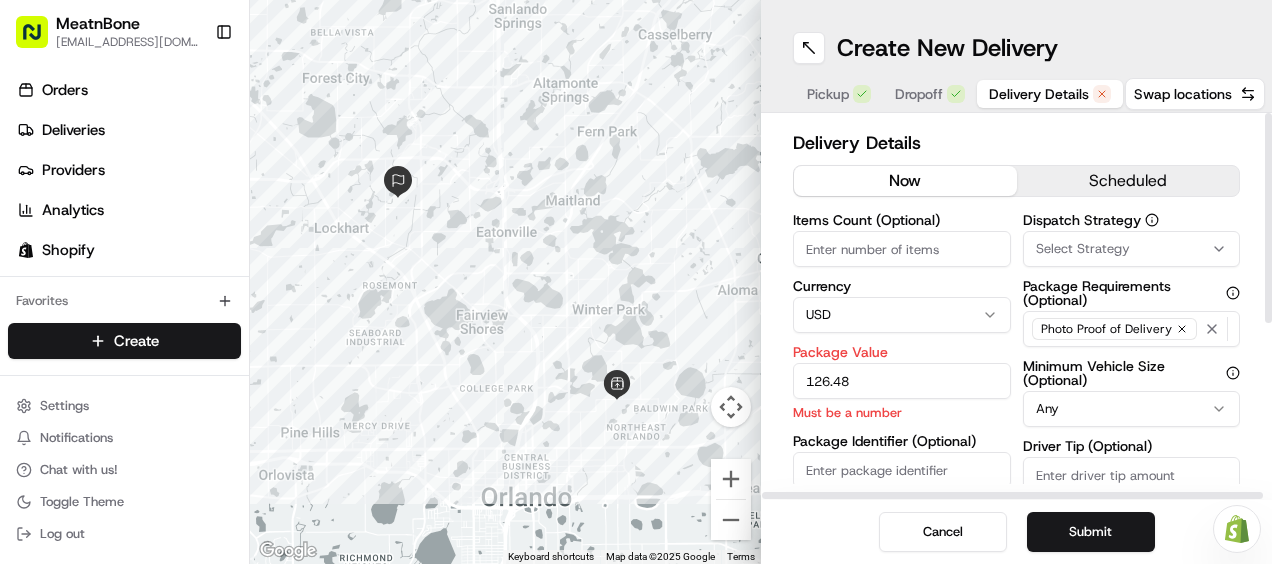 type on "126.48" 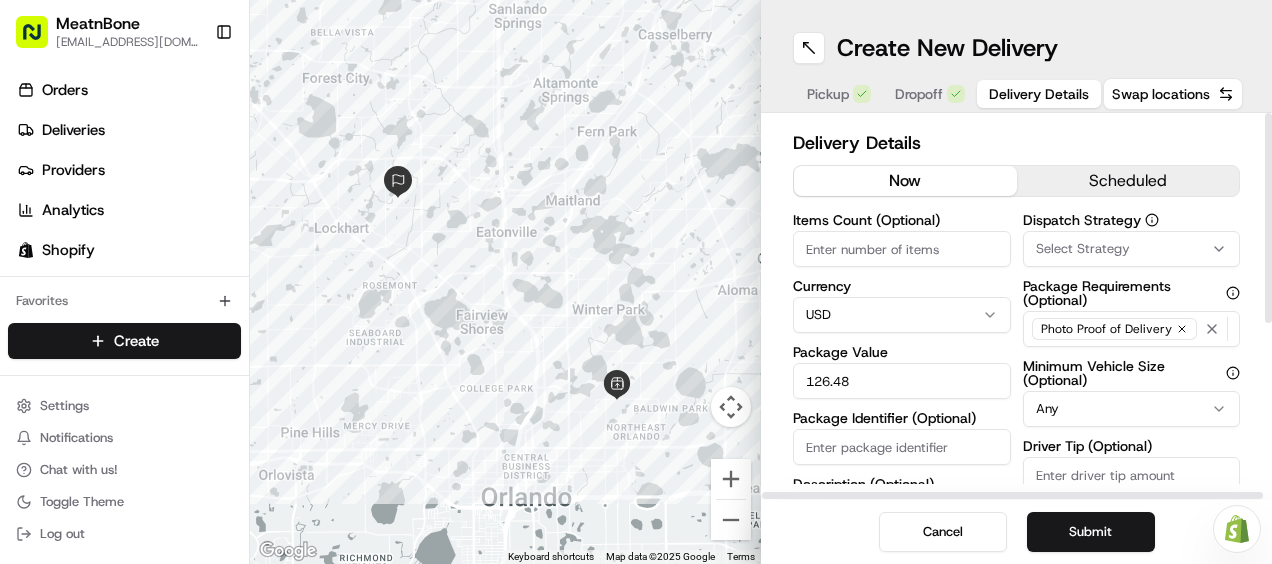 click on "Package Identifier (Optional)" at bounding box center (902, 447) 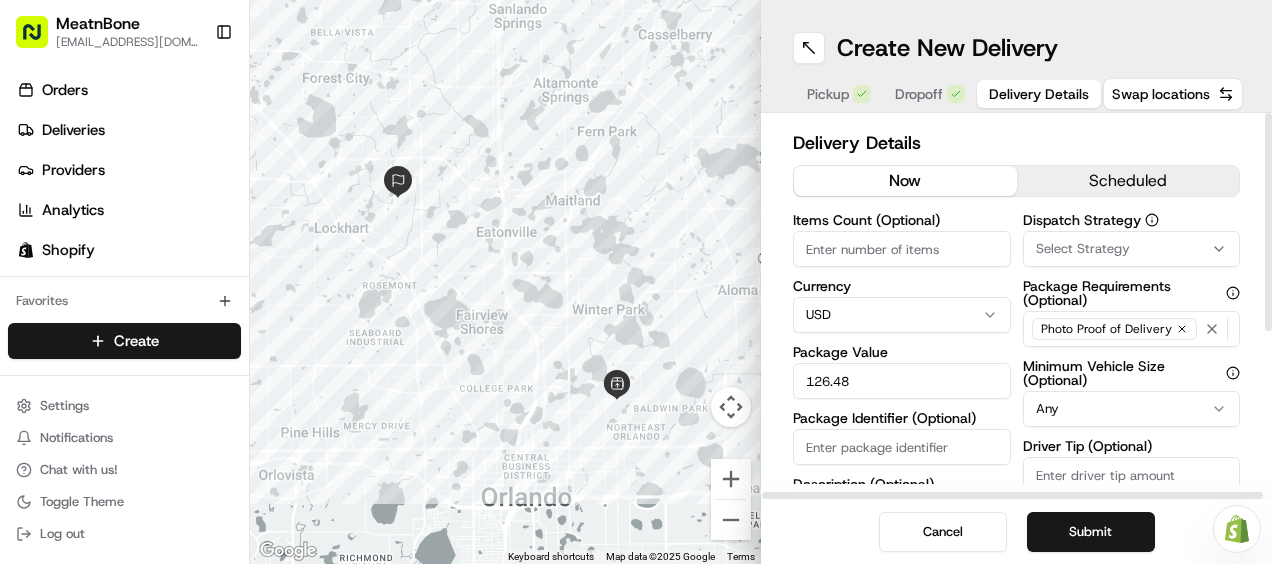 click on "Delivery Details now scheduled Items Count (Optional) Currency USD Package Value 126.48 Package Identifier (Optional) Description (Optional) Dispatch Strategy Select Strategy Package Requirements (Optional) Photo Proof of Delivery Minimum Vehicle Size (Optional) Any Driver Tip (Optional) $ 5 $ 10 $ 15 $ 30 $ 50 Package Items ( 0 ) Total Package Dimensions (Optional) Advanced (Optional)" at bounding box center [1016, 306] 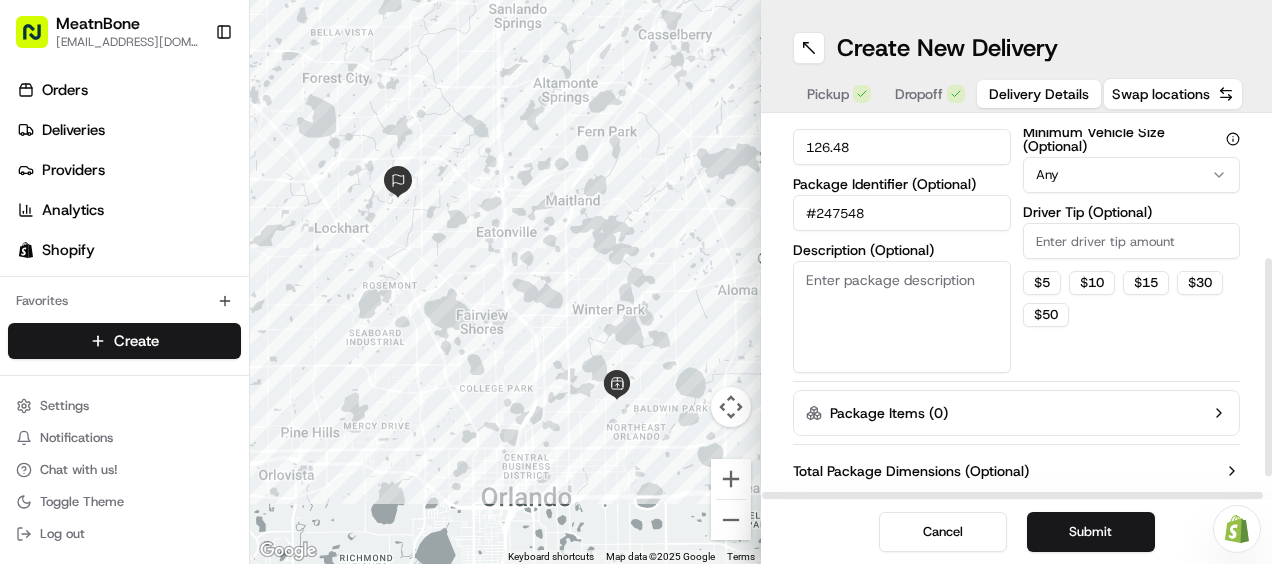 scroll, scrollTop: 231, scrollLeft: 0, axis: vertical 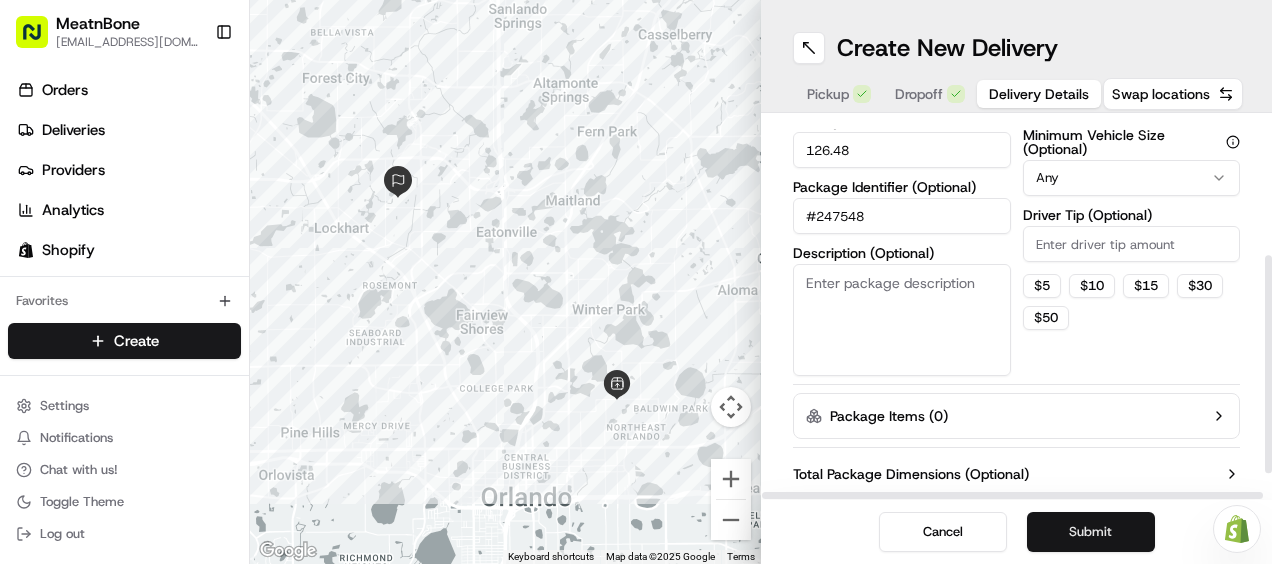 type on "#247548" 